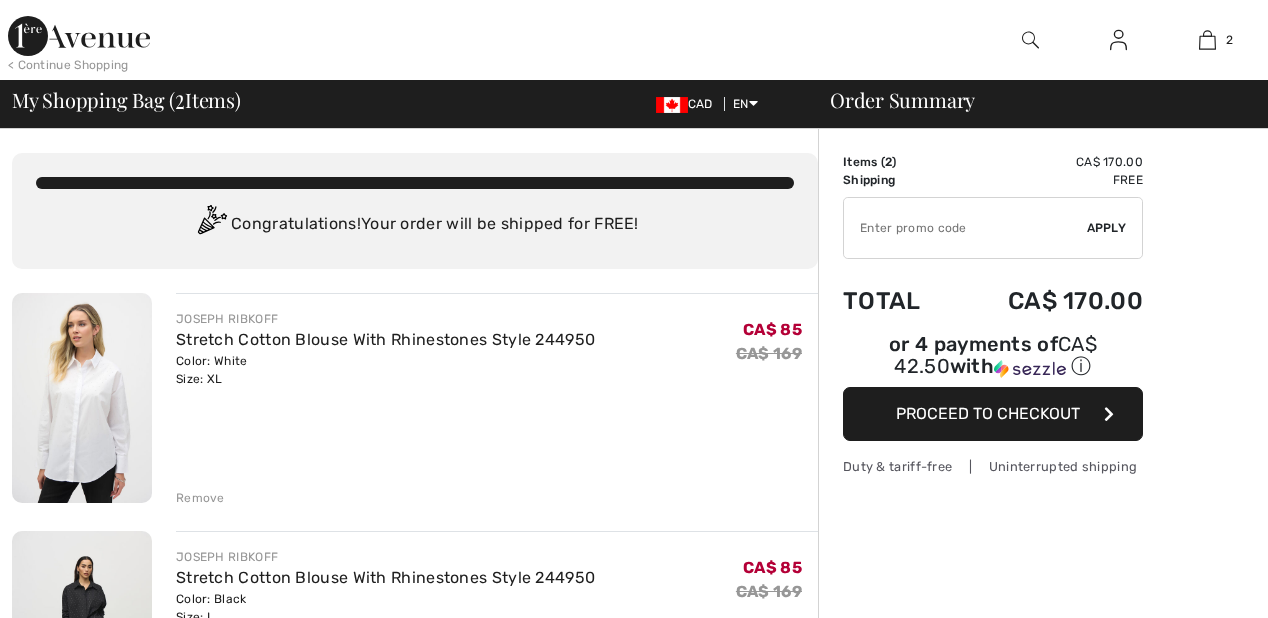scroll, scrollTop: 0, scrollLeft: 0, axis: both 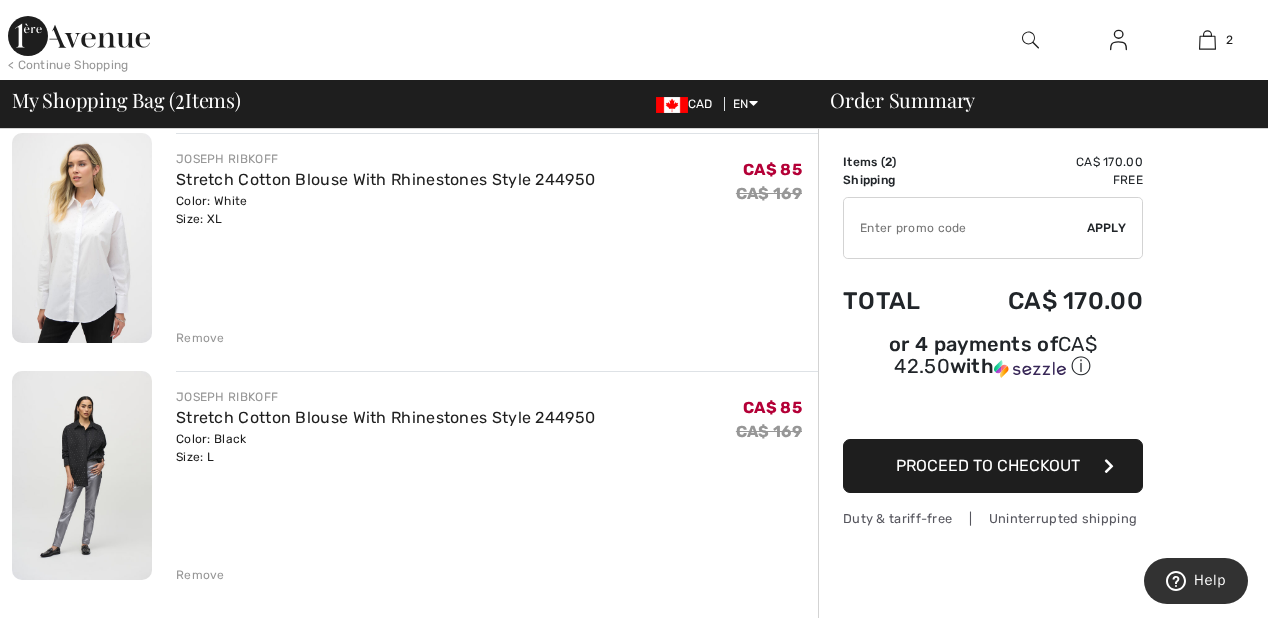 click on "Proceed to Checkout" at bounding box center (988, 465) 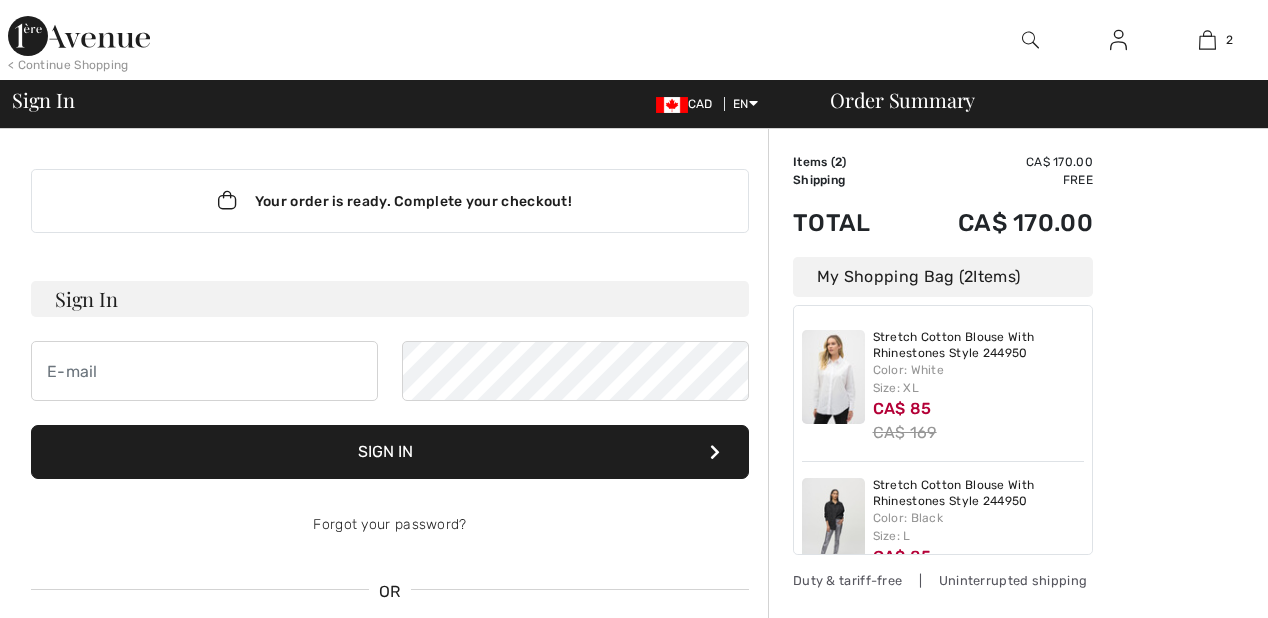 scroll, scrollTop: 0, scrollLeft: 0, axis: both 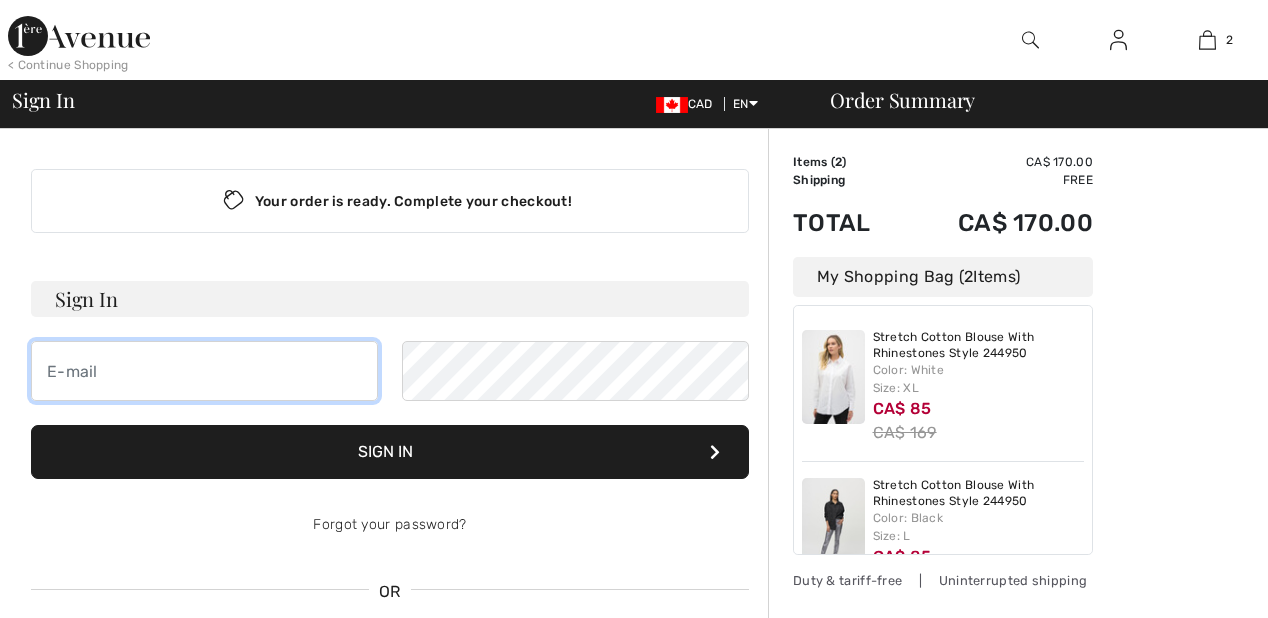 type on "j.v.52@outlook.com" 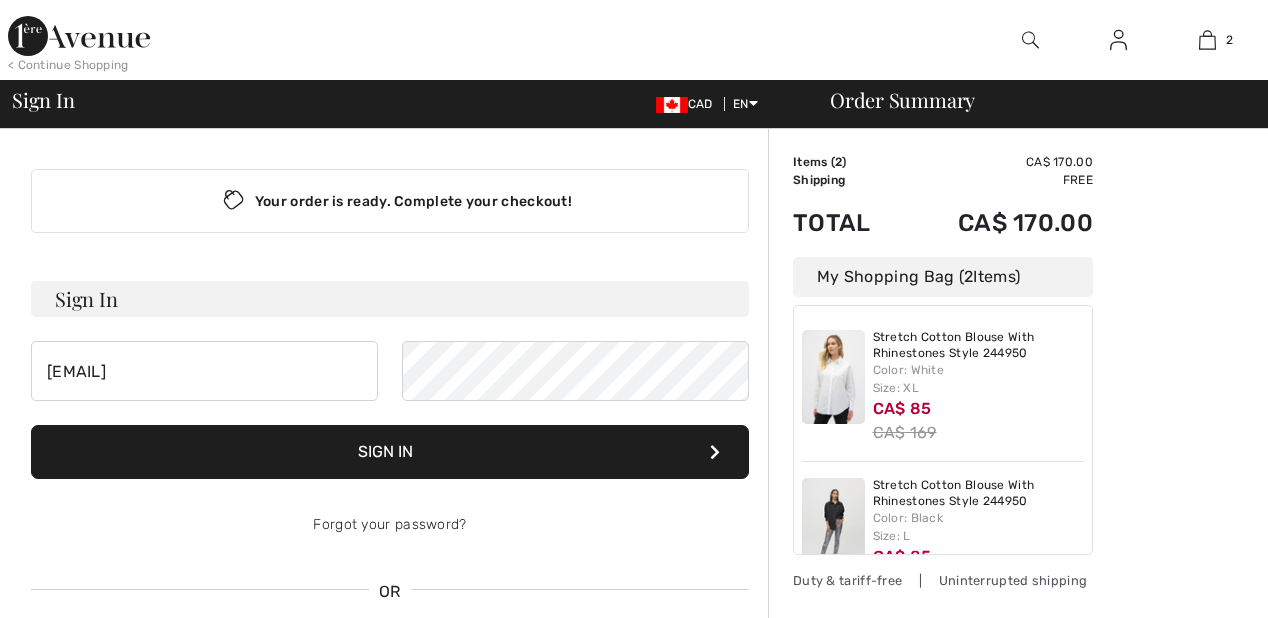 checkbox on "true" 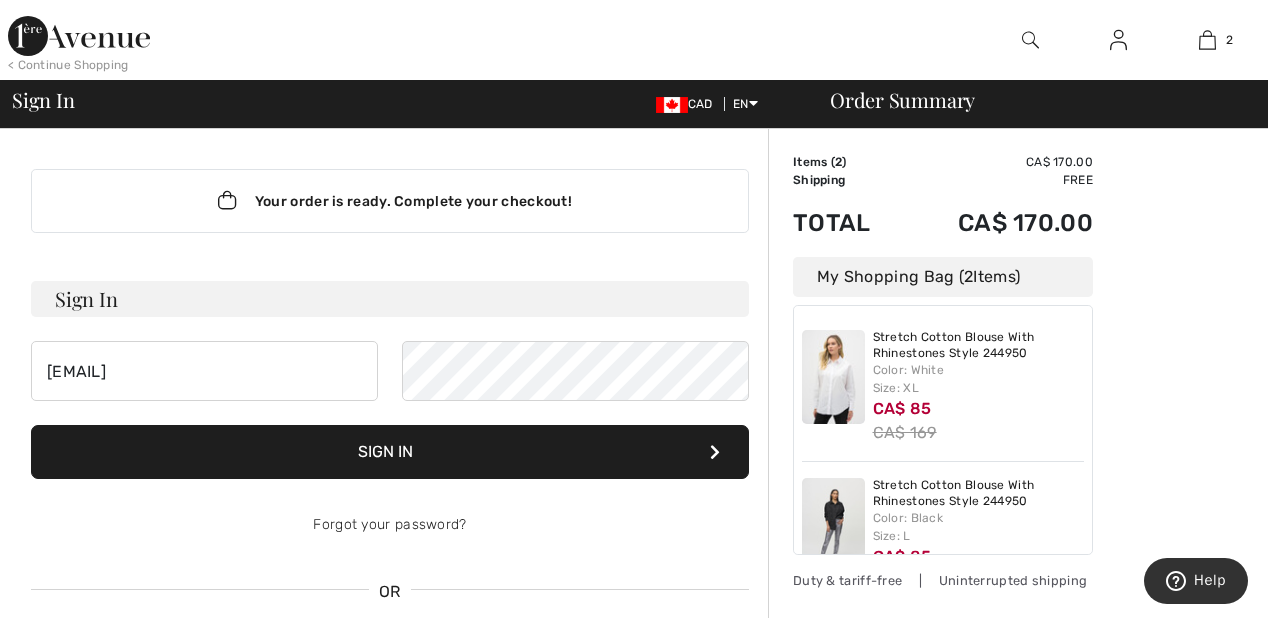 scroll, scrollTop: 0, scrollLeft: 0, axis: both 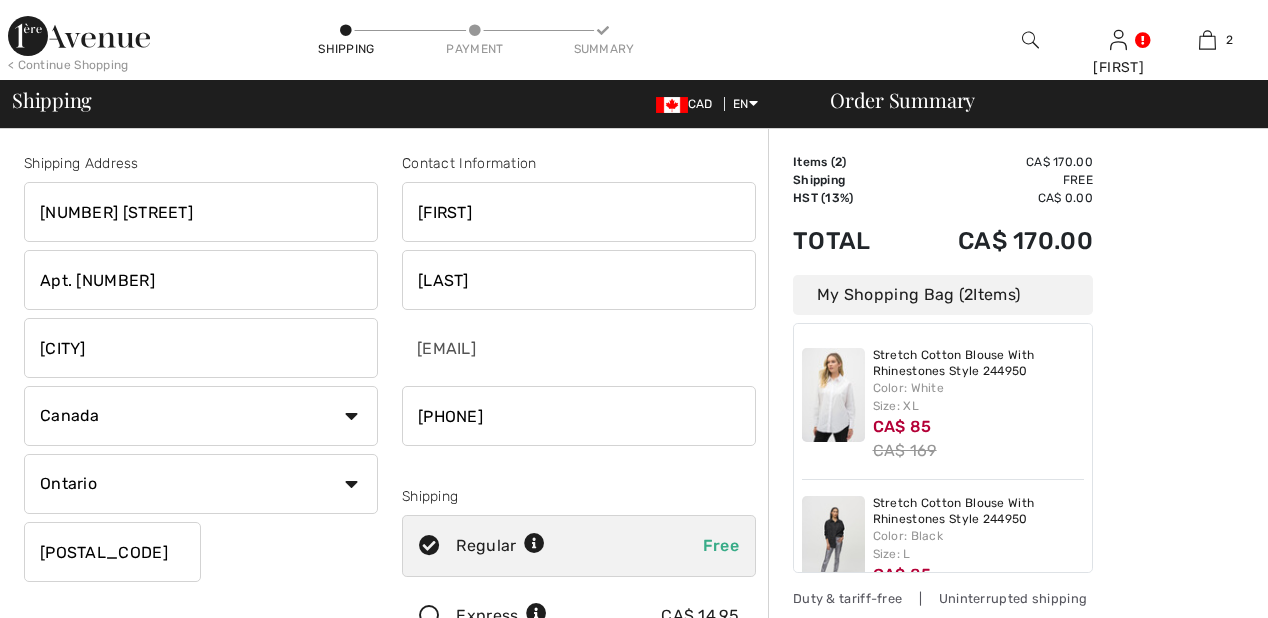 checkbox on "true" 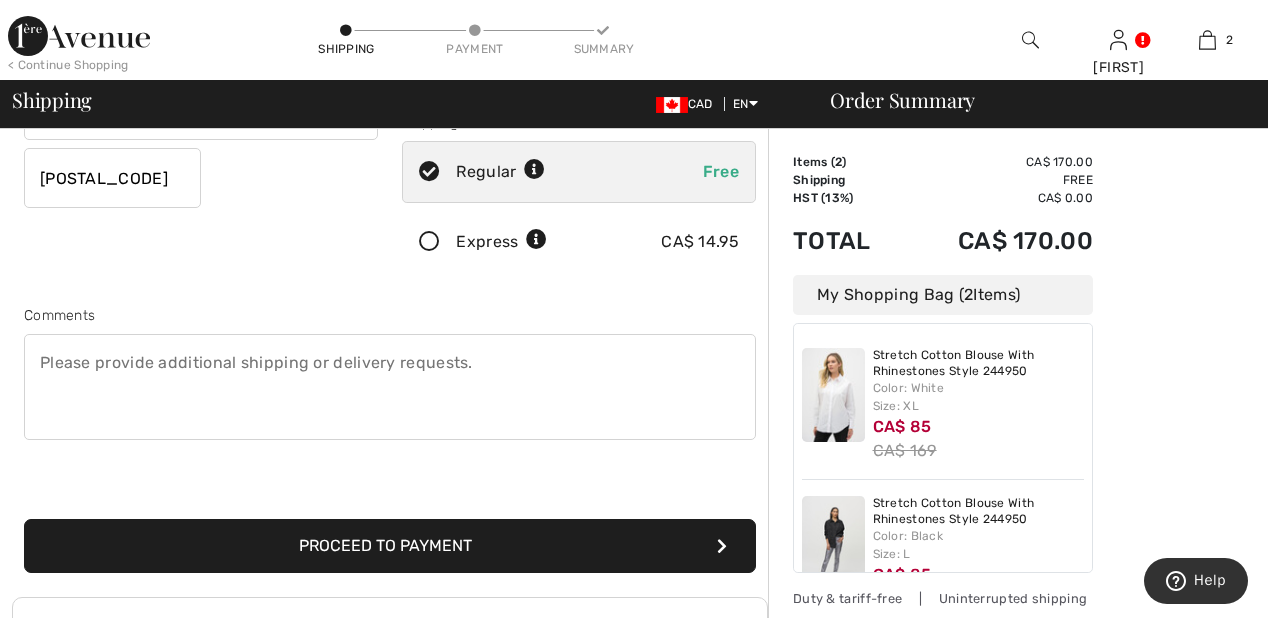scroll, scrollTop: 400, scrollLeft: 0, axis: vertical 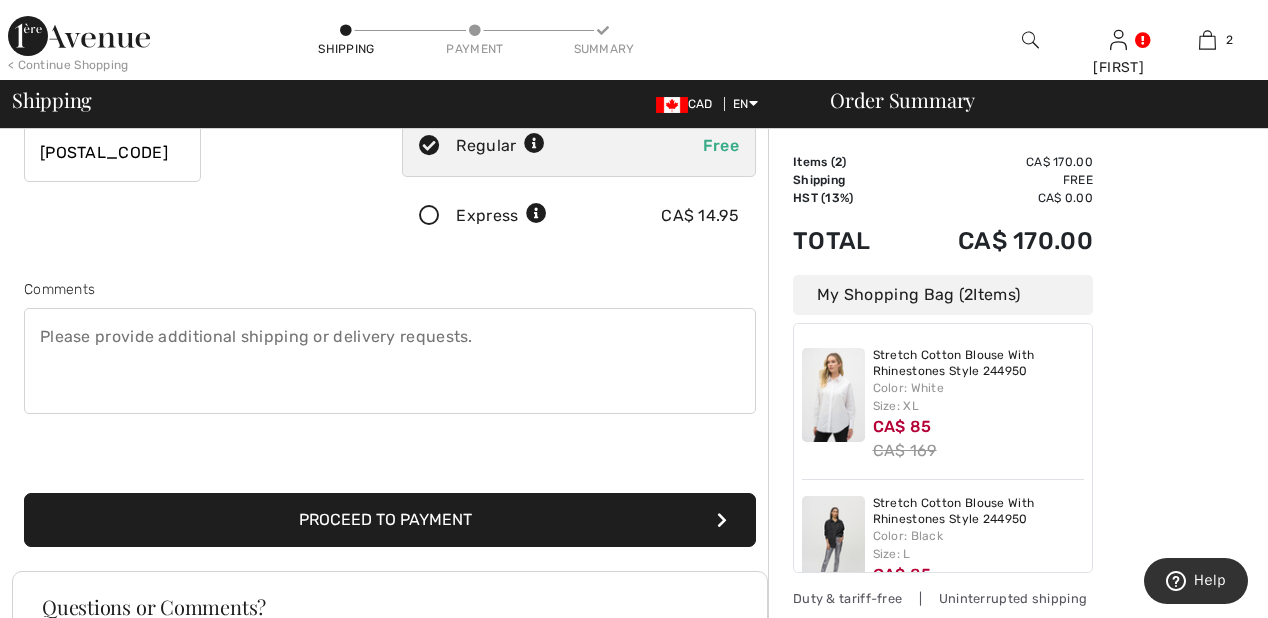 click on "Proceed to Payment" at bounding box center (390, 520) 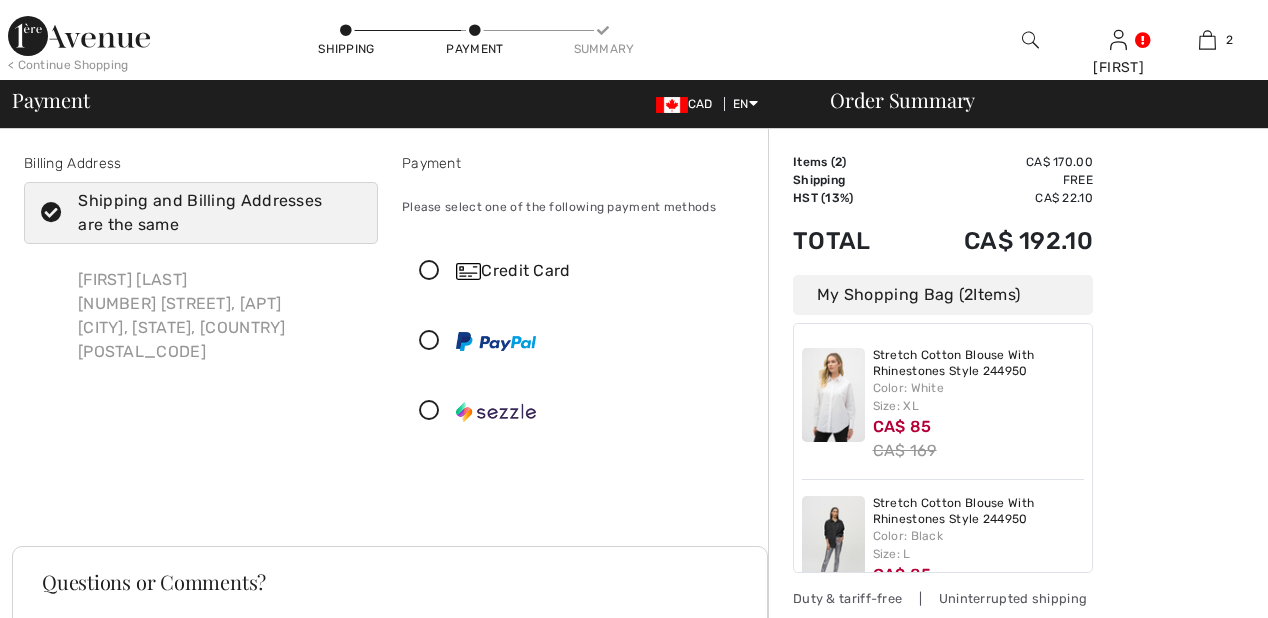 scroll, scrollTop: 0, scrollLeft: 0, axis: both 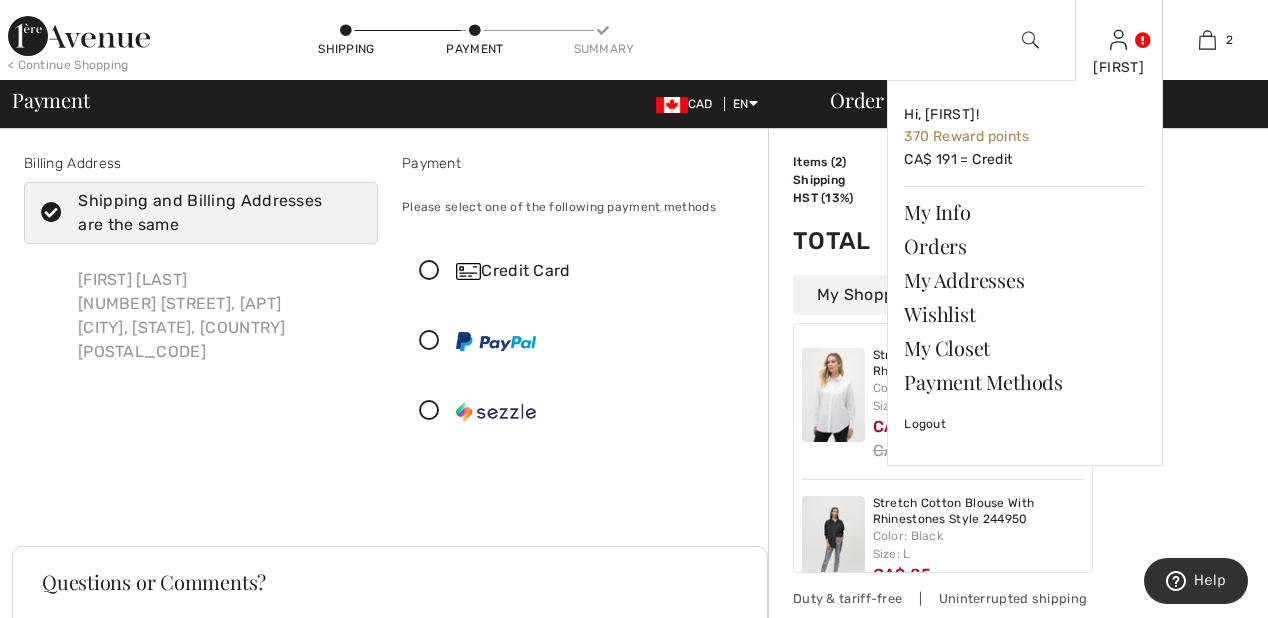 click at bounding box center [1118, 40] 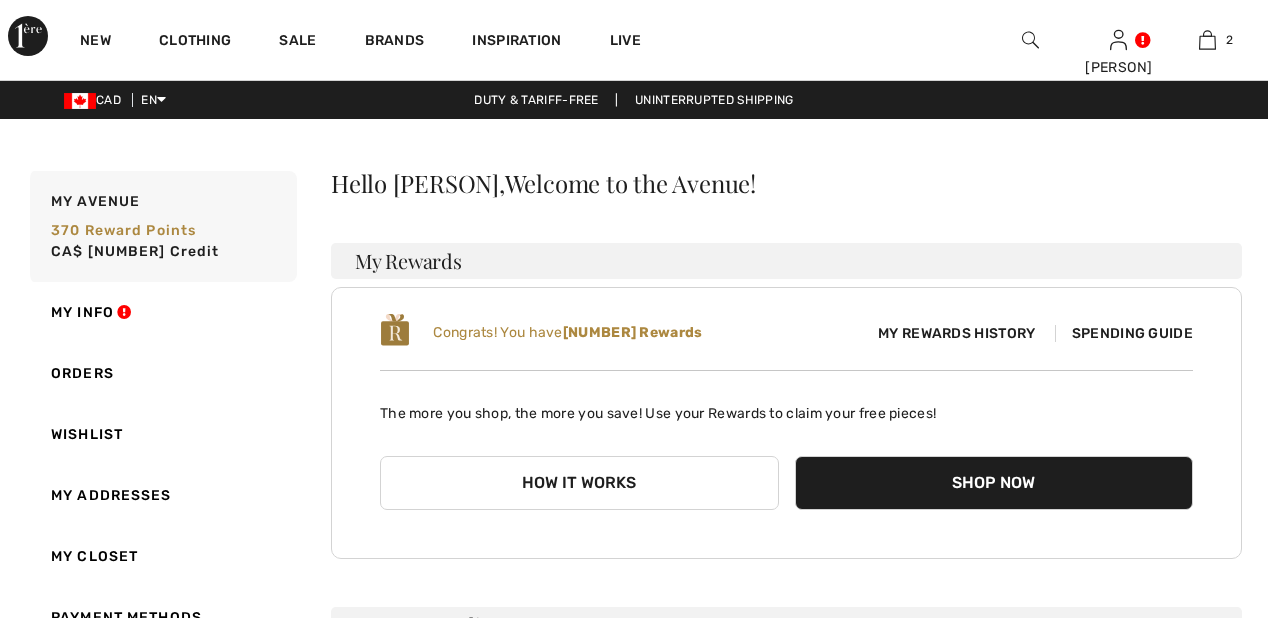 scroll, scrollTop: 0, scrollLeft: 0, axis: both 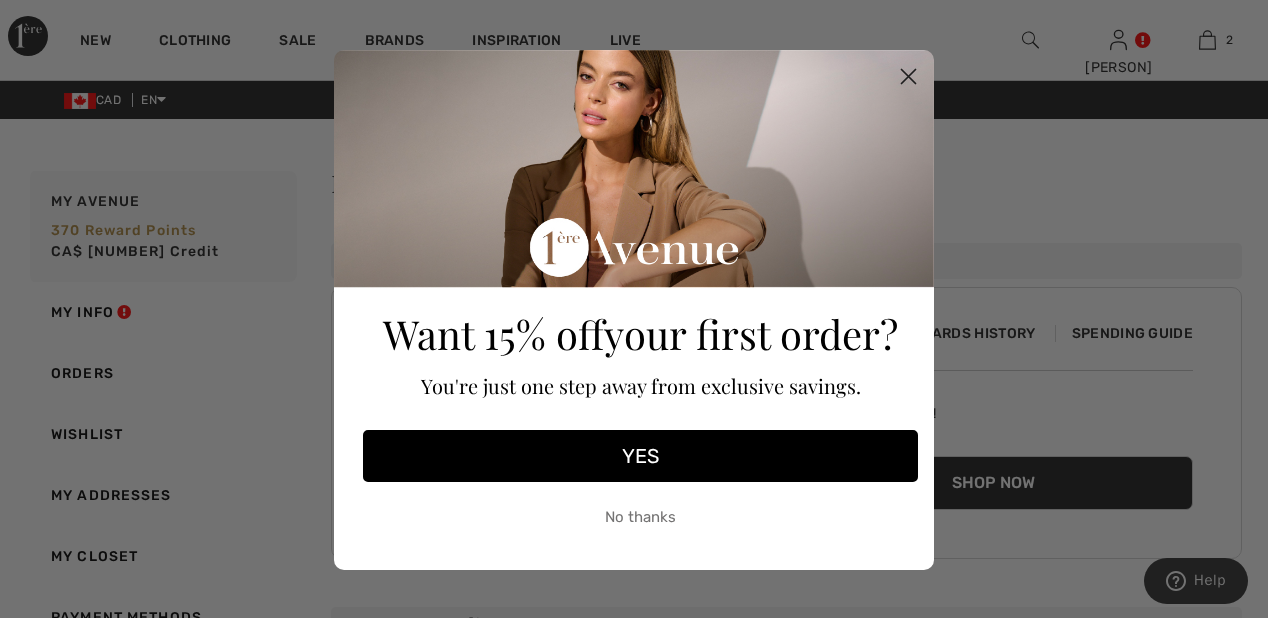 click on "No thanks" at bounding box center [640, 517] 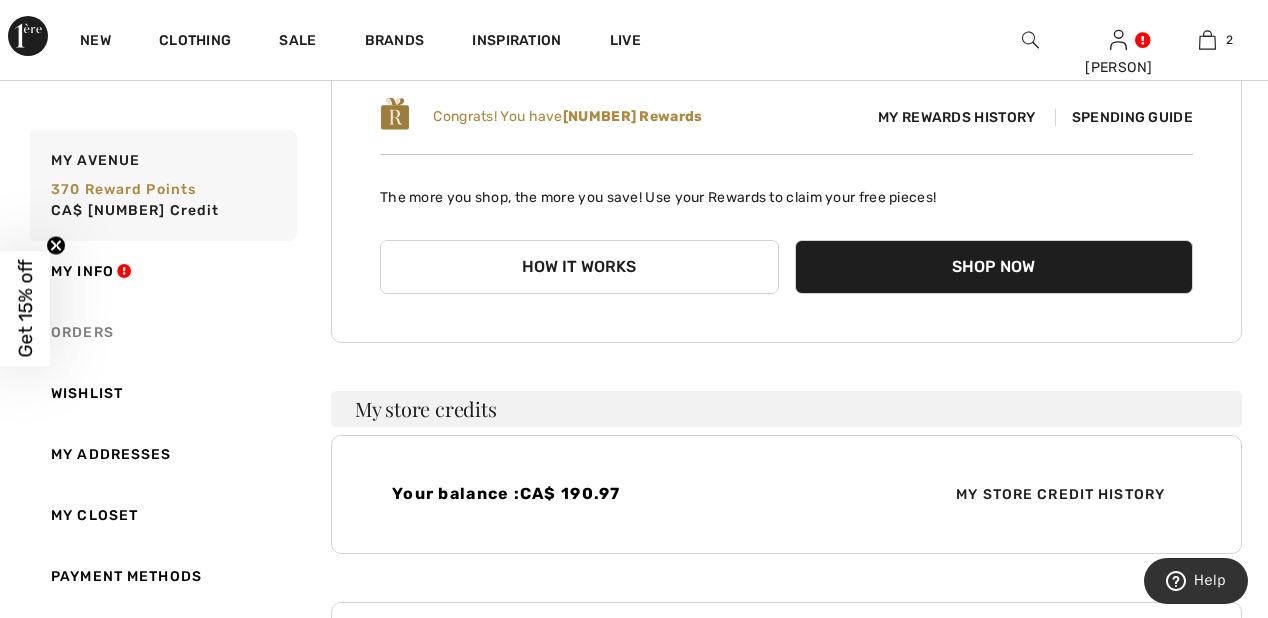 scroll, scrollTop: 320, scrollLeft: 0, axis: vertical 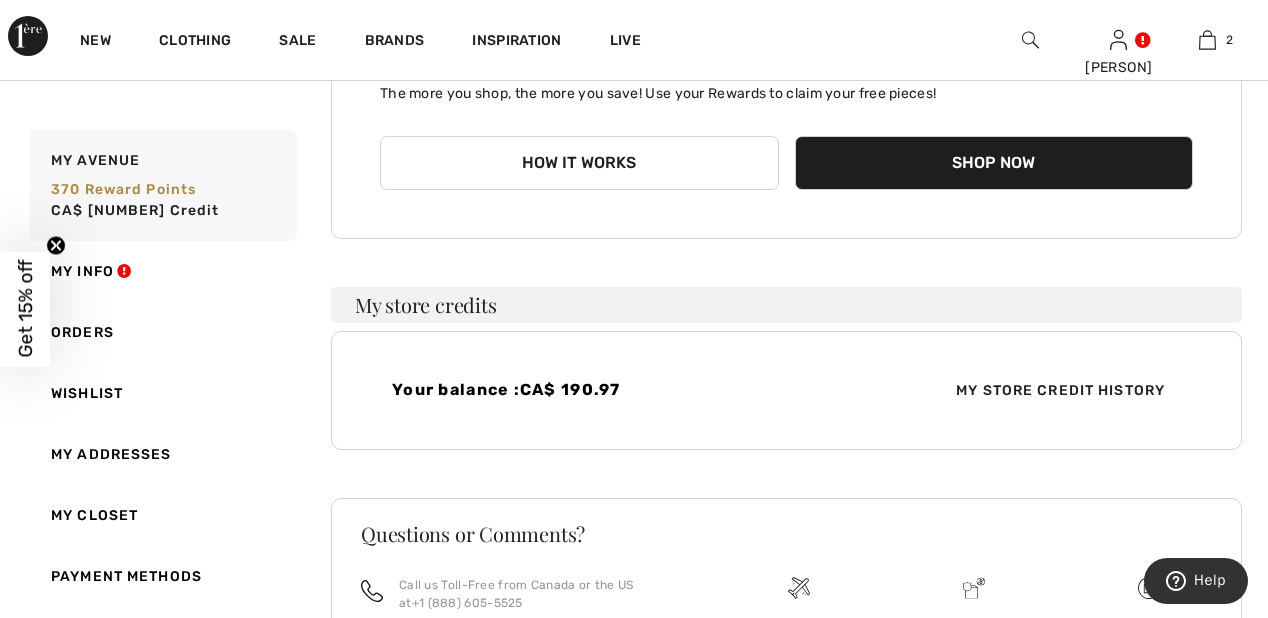 click on "My Store Credit History" at bounding box center (1060, 390) 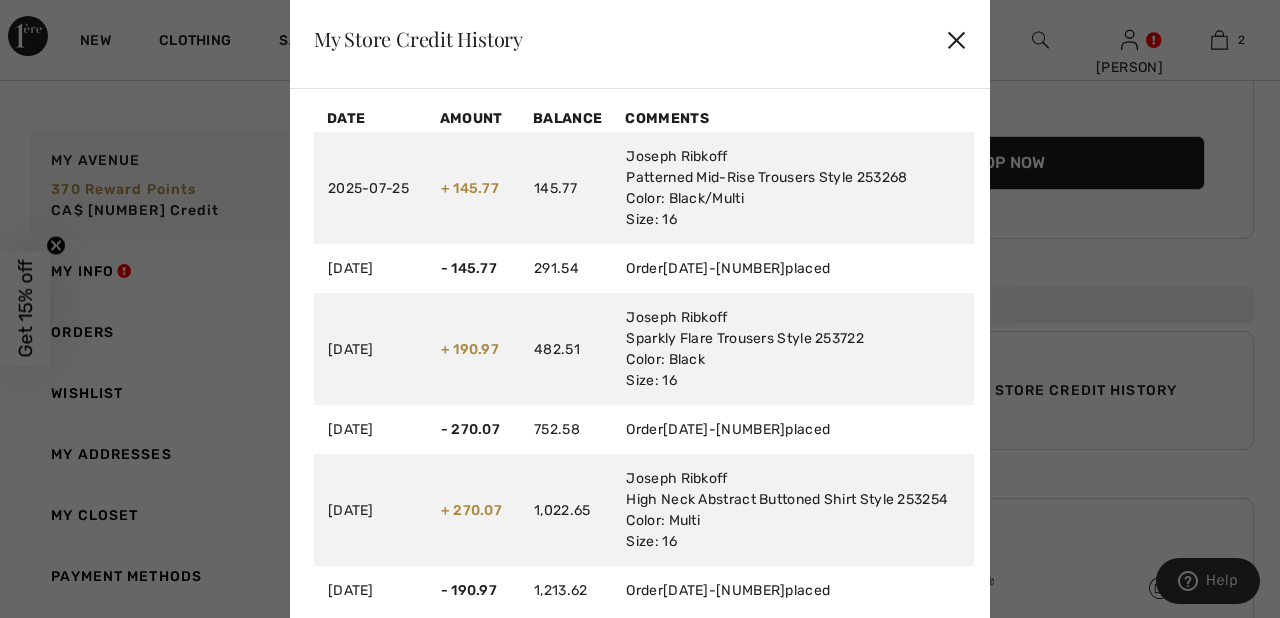 click on "✕" at bounding box center (956, 39) 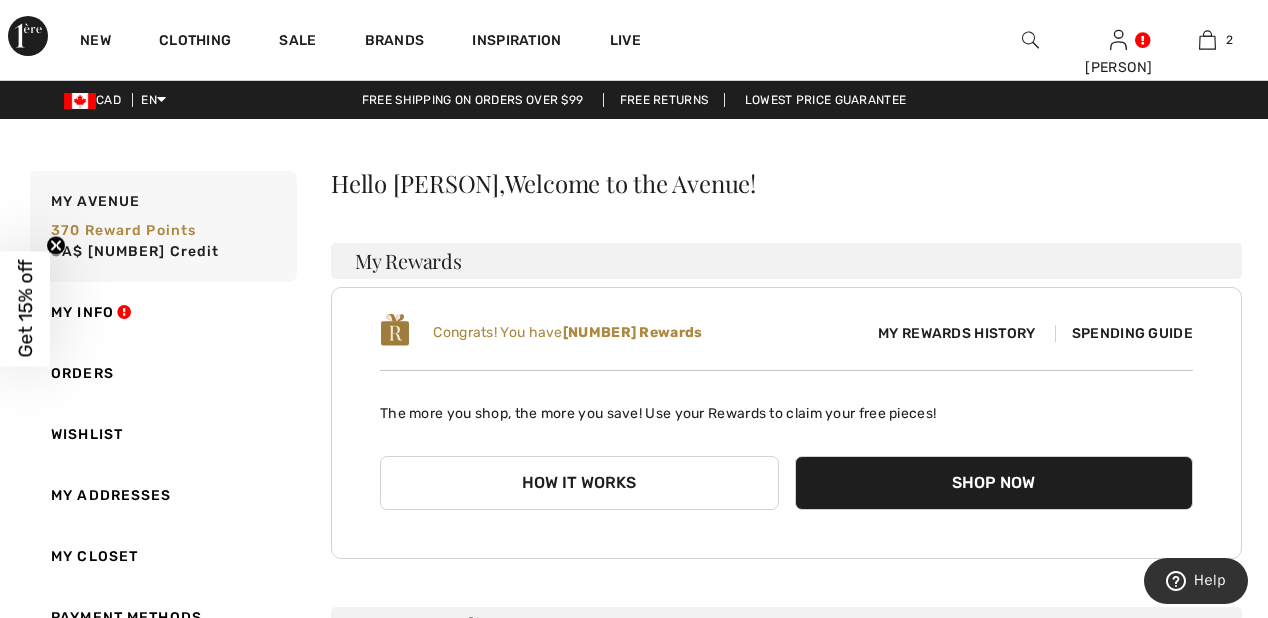 scroll, scrollTop: 0, scrollLeft: 0, axis: both 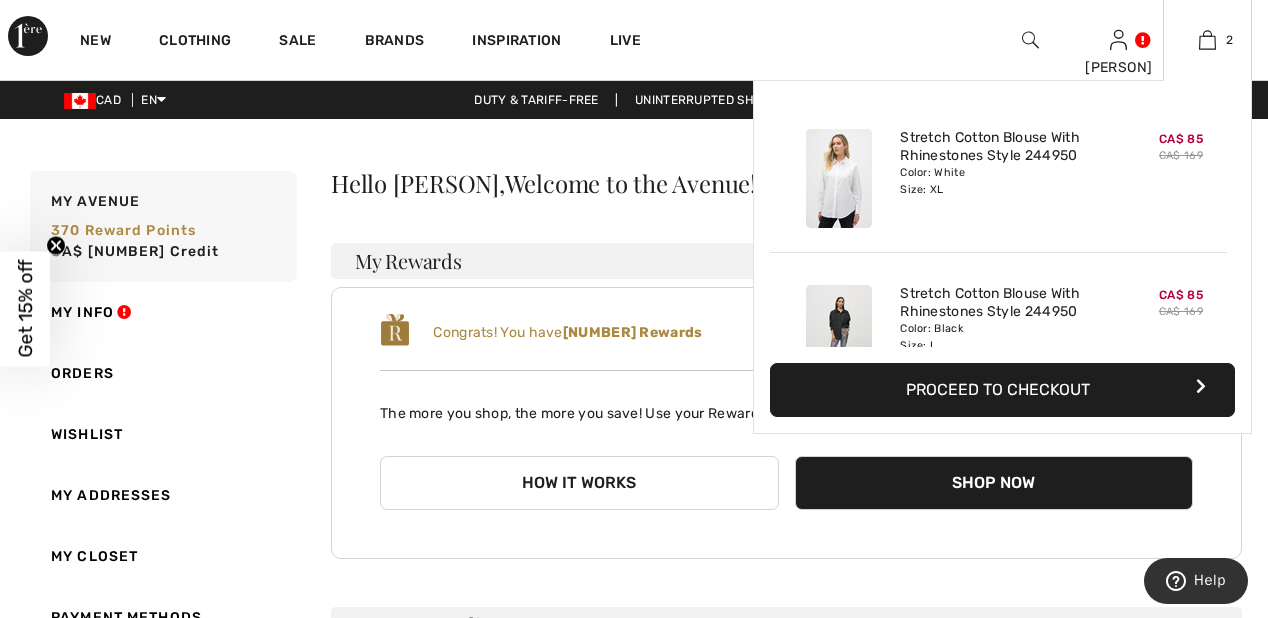 click on "Proceed to Checkout" at bounding box center (1002, 390) 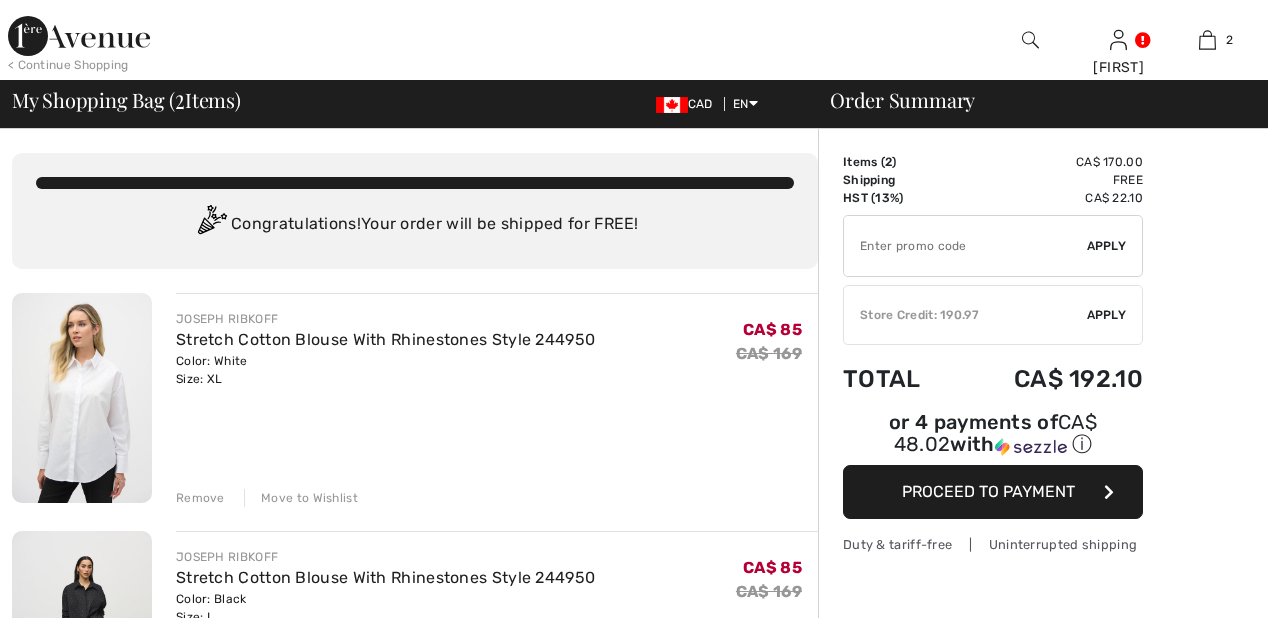 scroll, scrollTop: 0, scrollLeft: 0, axis: both 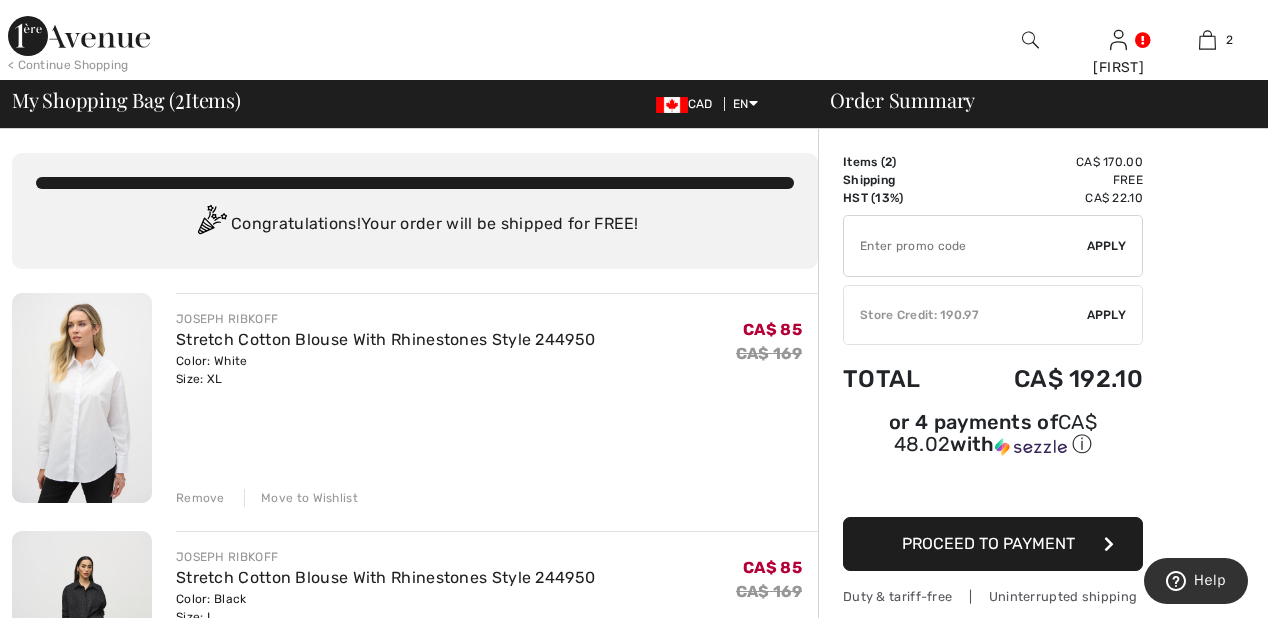 click on "Apply" at bounding box center [1107, 315] 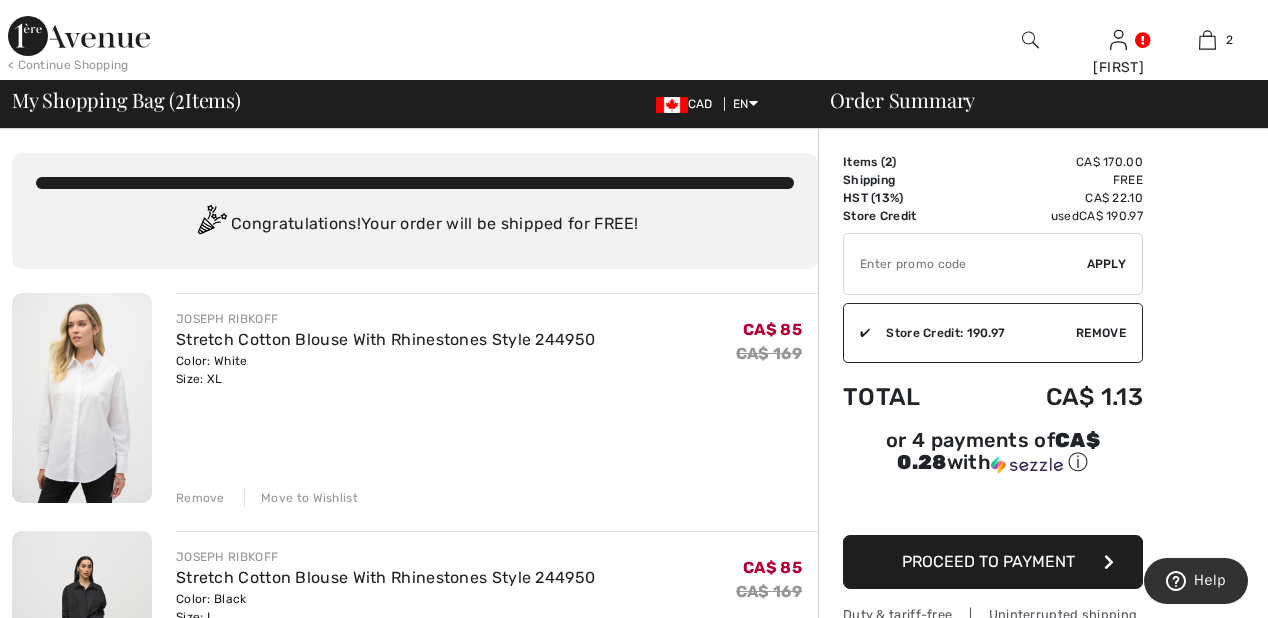 click on "Proceed to Payment" at bounding box center [988, 561] 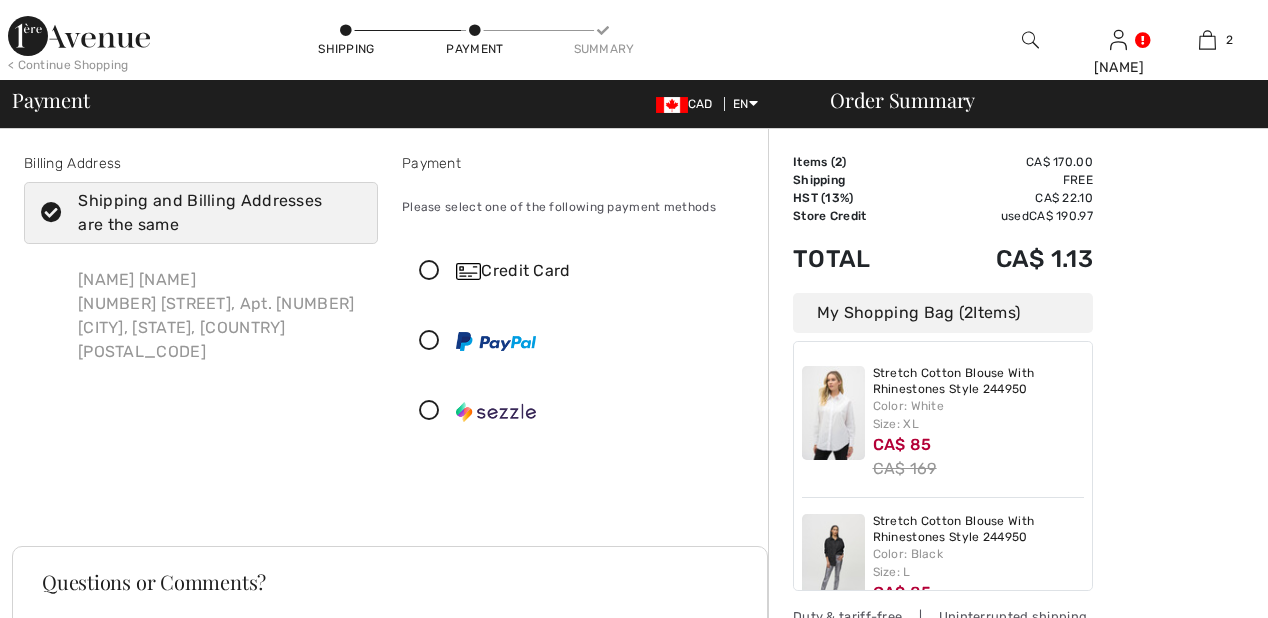 scroll, scrollTop: 0, scrollLeft: 0, axis: both 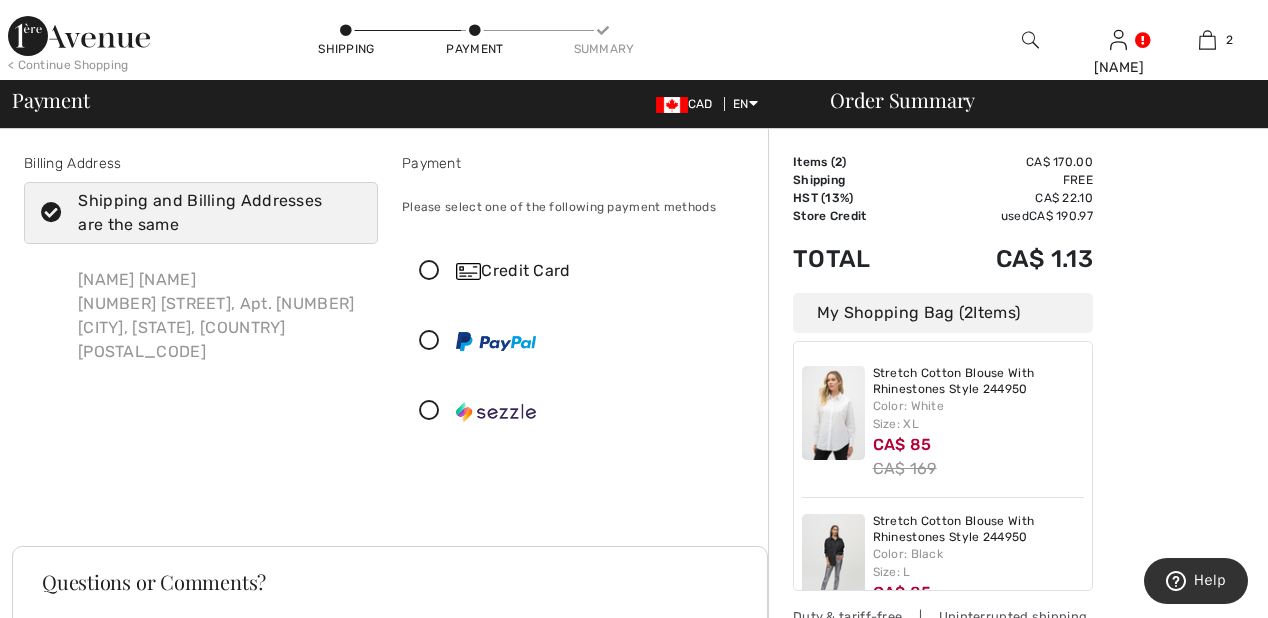 click at bounding box center (429, 271) 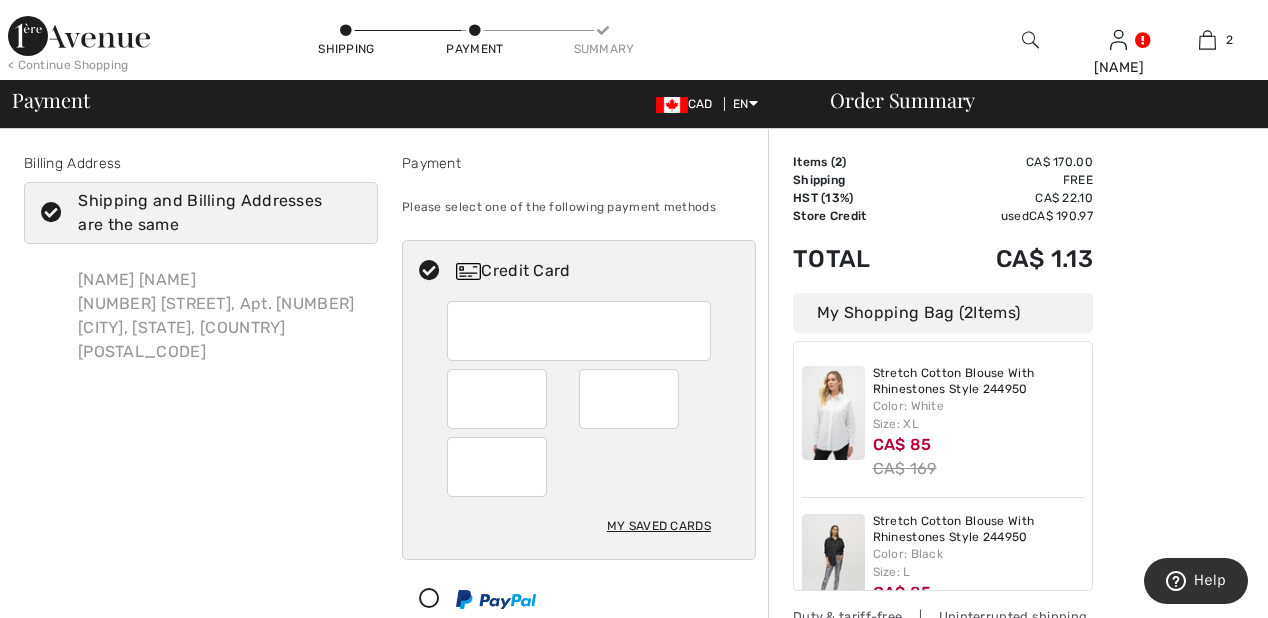 scroll, scrollTop: 240, scrollLeft: 0, axis: vertical 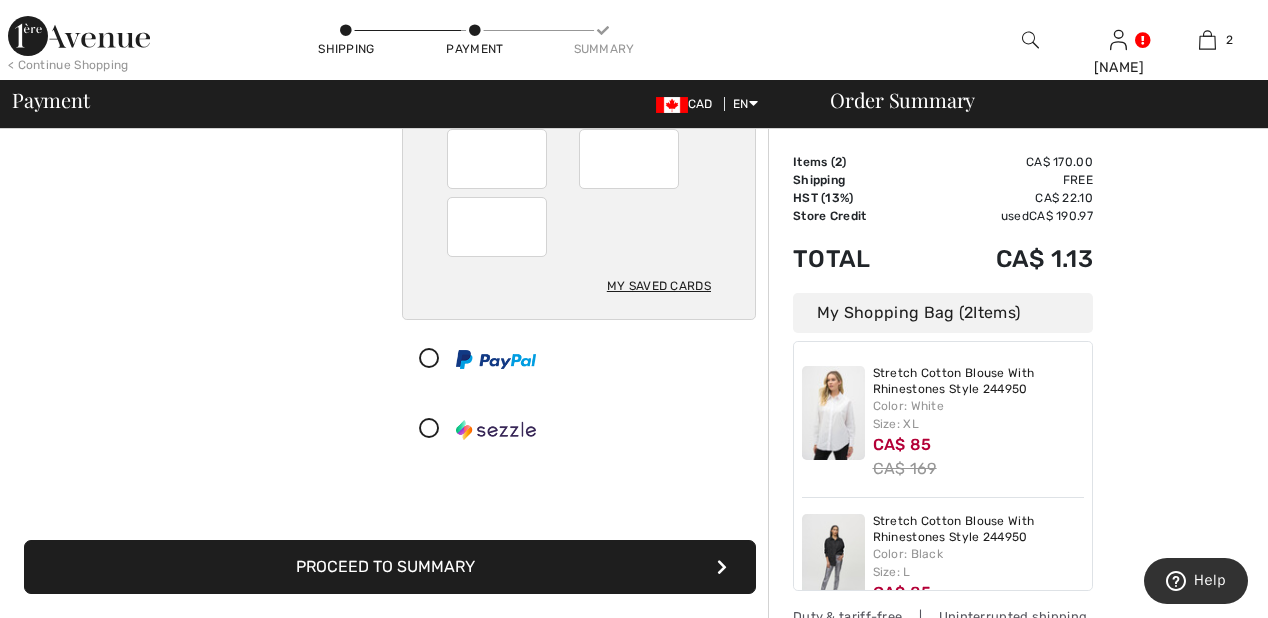click on "Proceed to Summary" at bounding box center (390, 567) 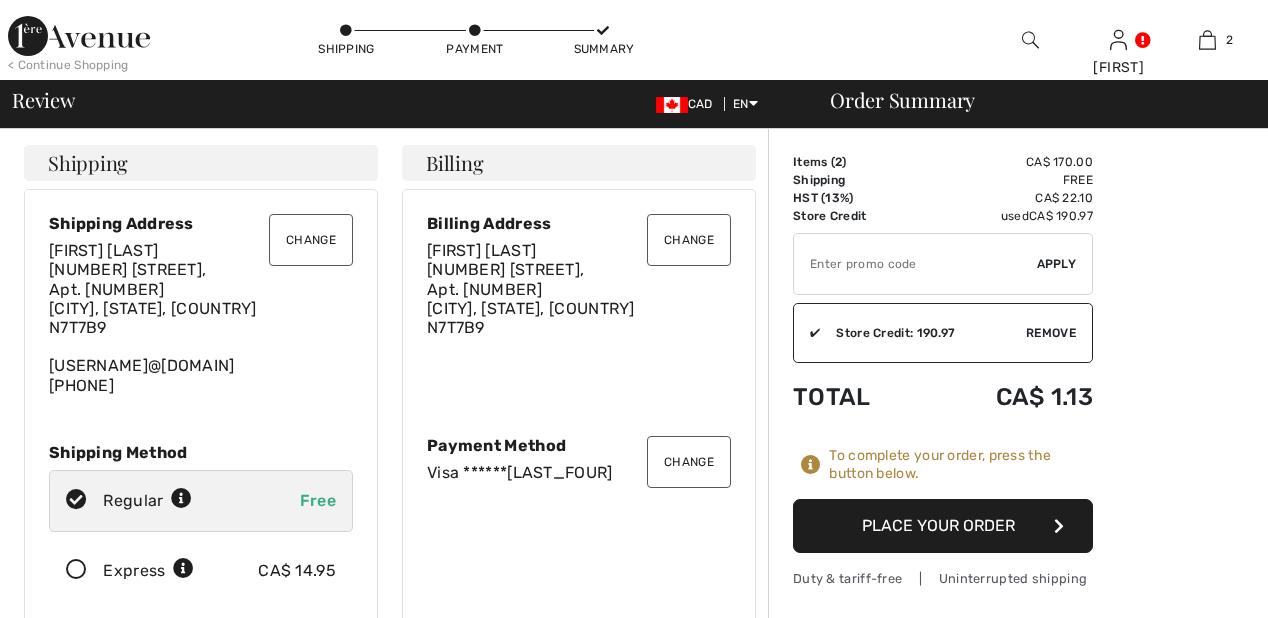scroll, scrollTop: 0, scrollLeft: 0, axis: both 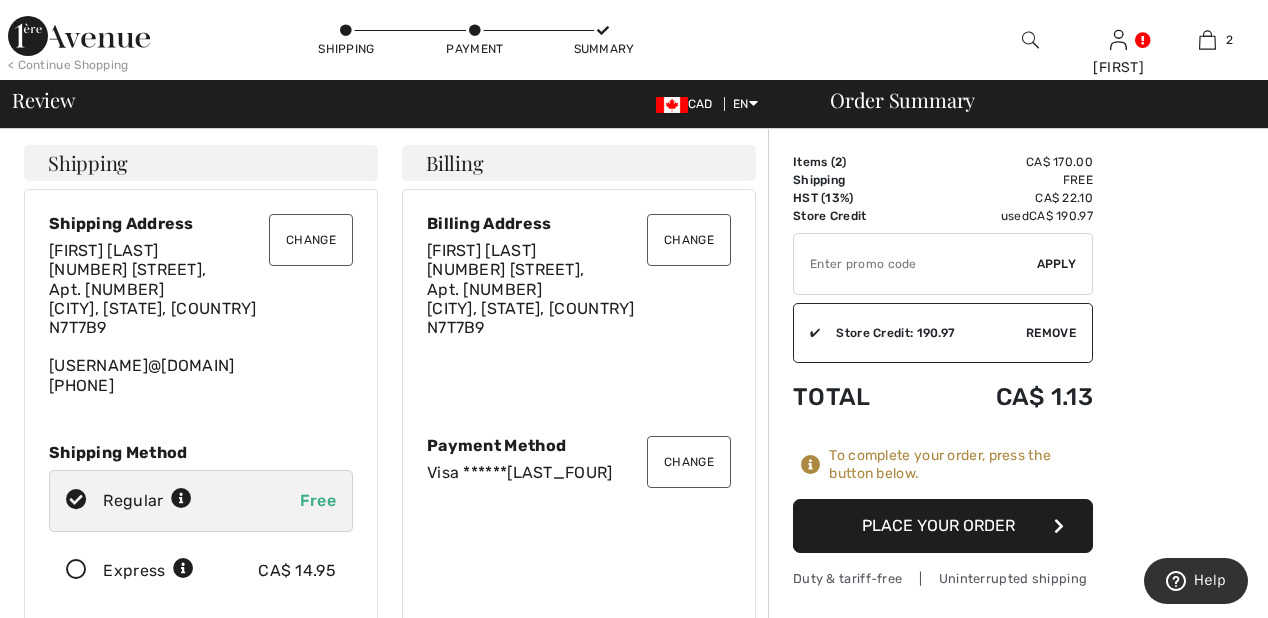 click on "Place Your Order" at bounding box center (943, 526) 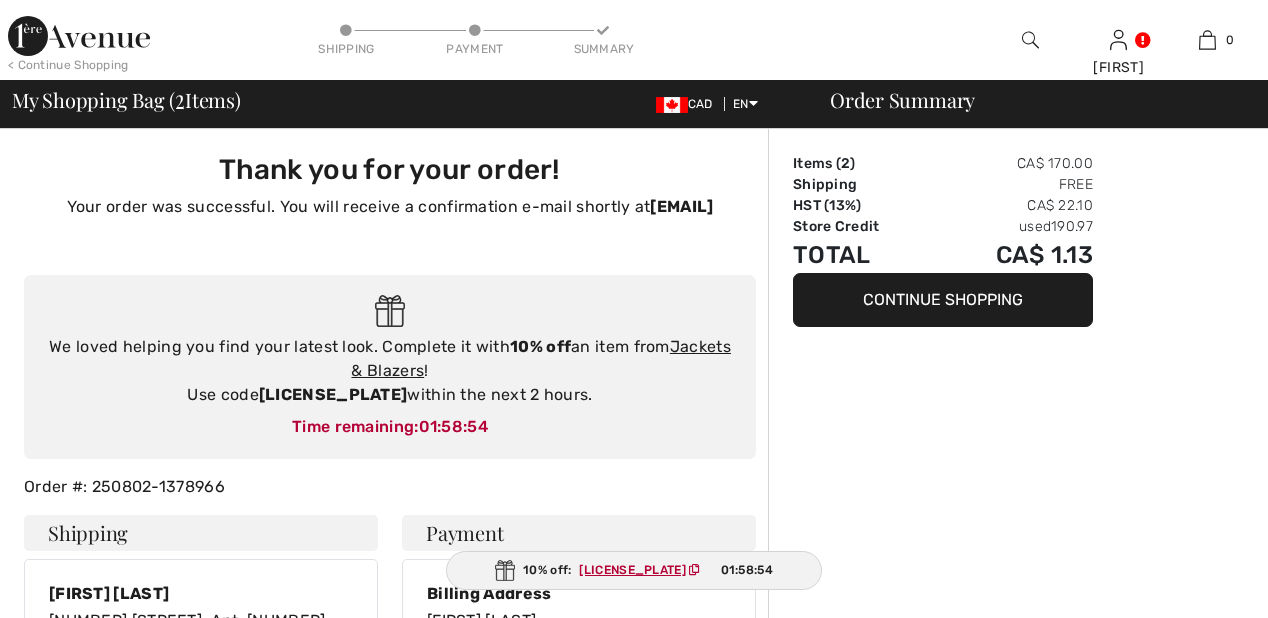 scroll, scrollTop: 0, scrollLeft: 0, axis: both 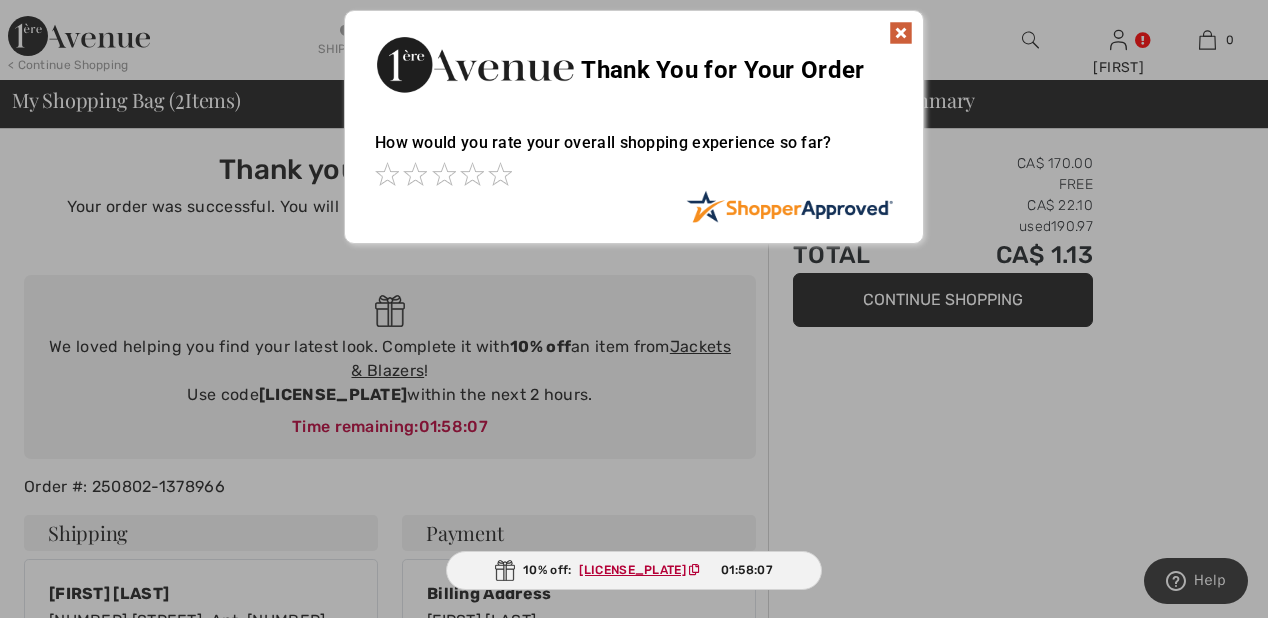 click at bounding box center (901, 33) 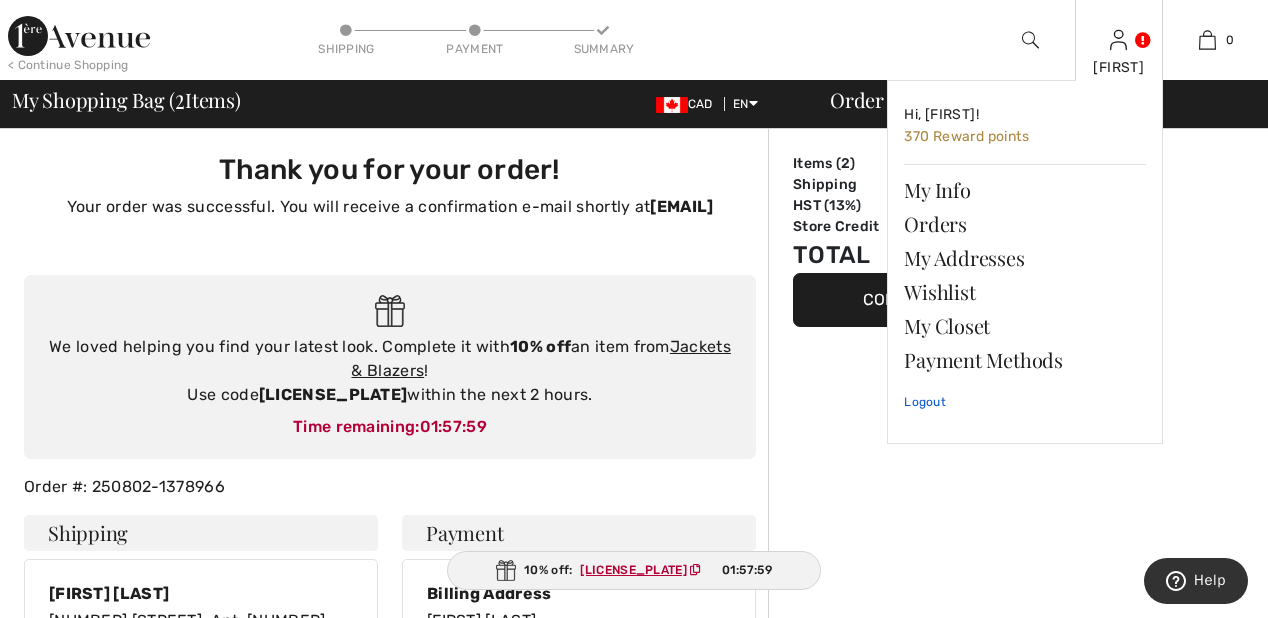 click on "Logout" at bounding box center [1025, 402] 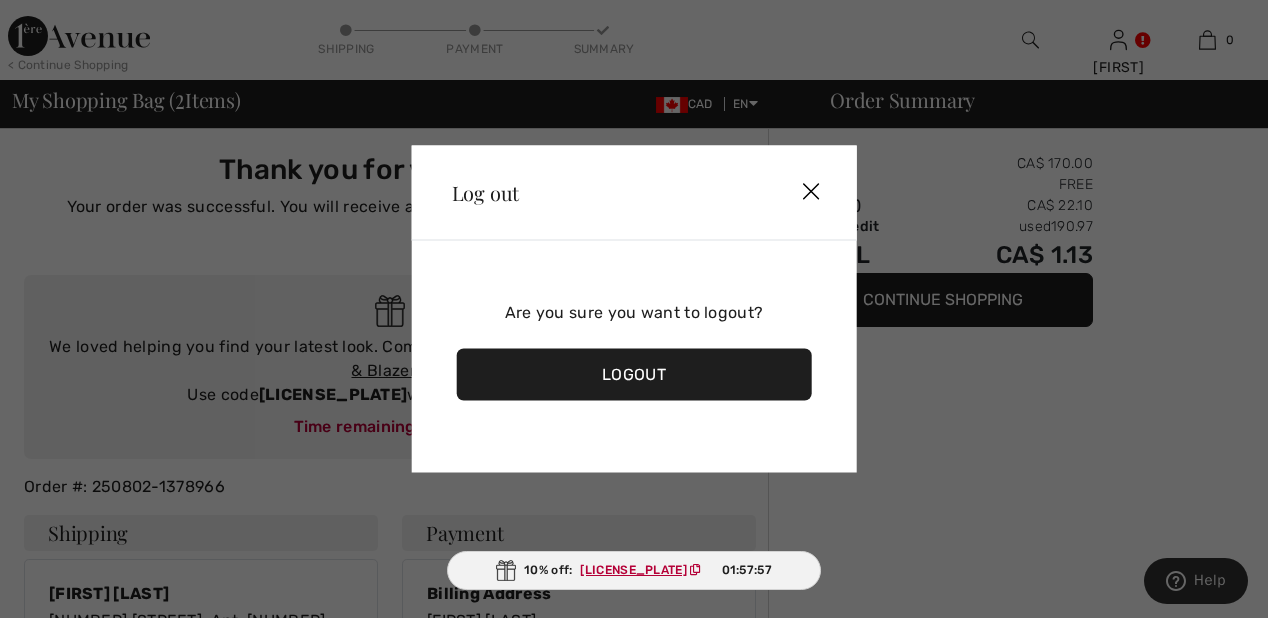 click on "Logout" at bounding box center [634, 375] 